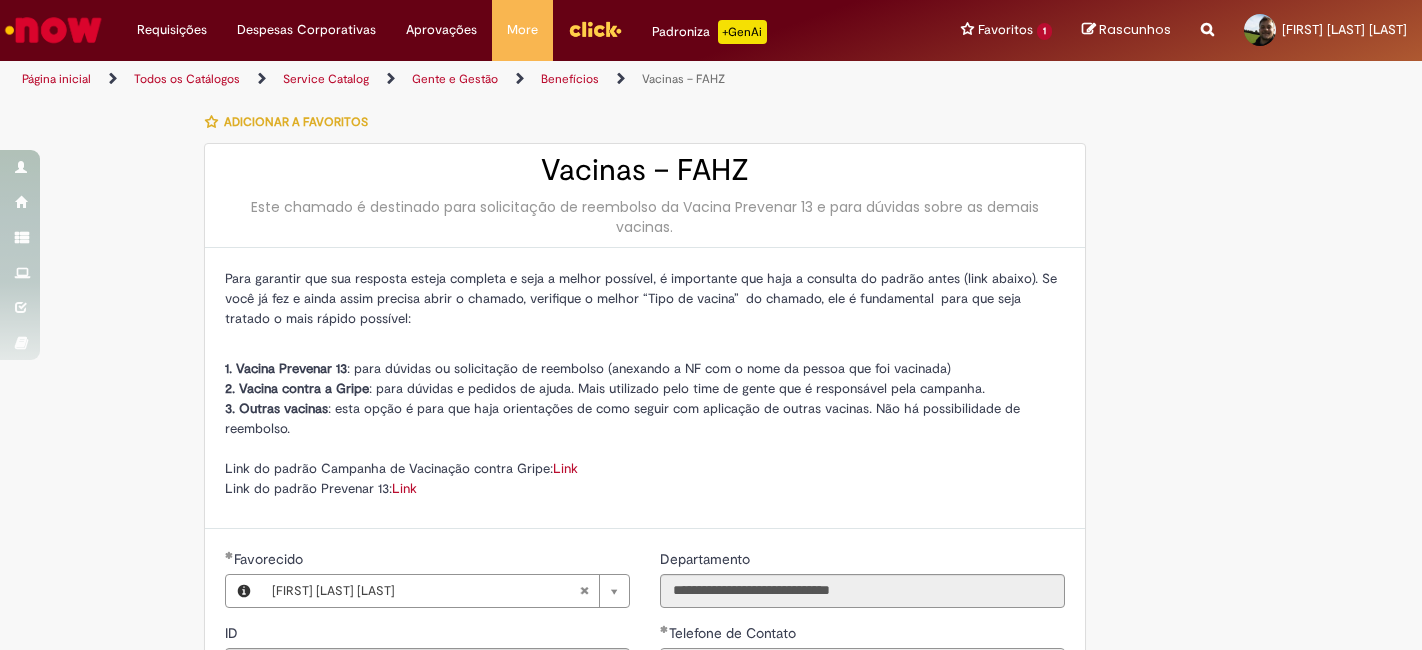 scroll, scrollTop: 0, scrollLeft: 0, axis: both 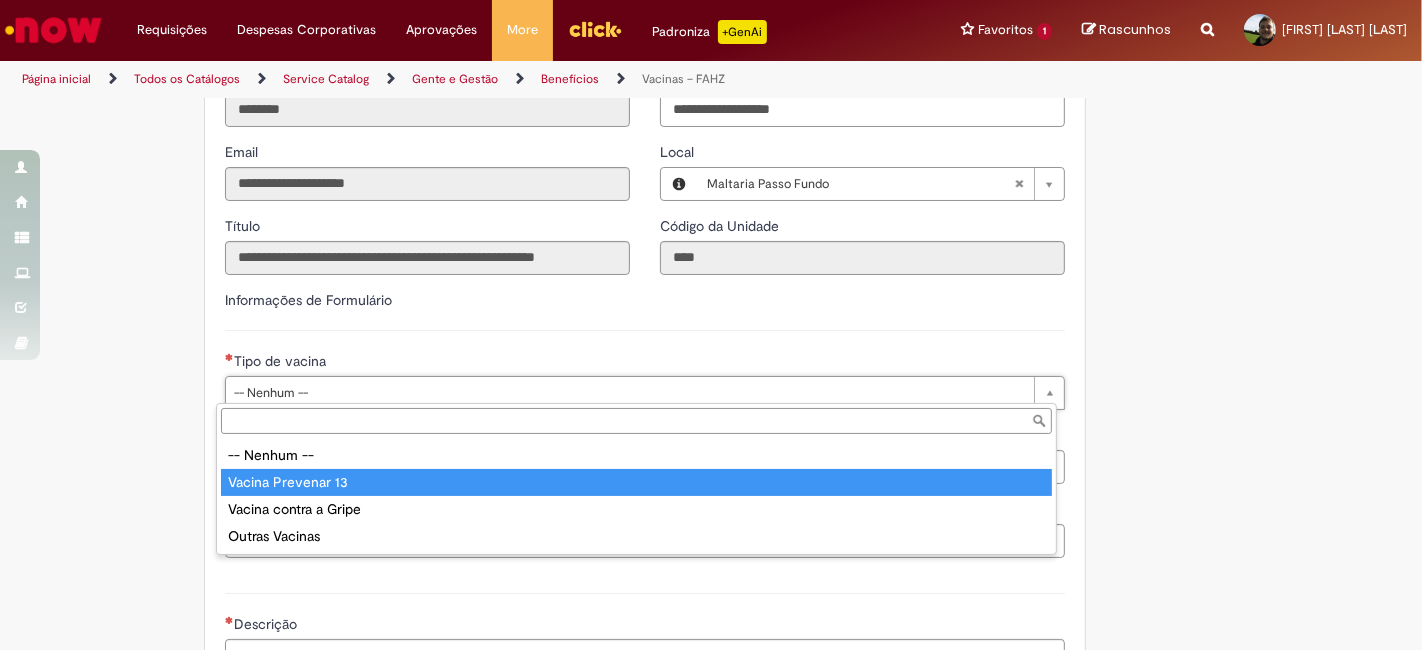 type on "**********" 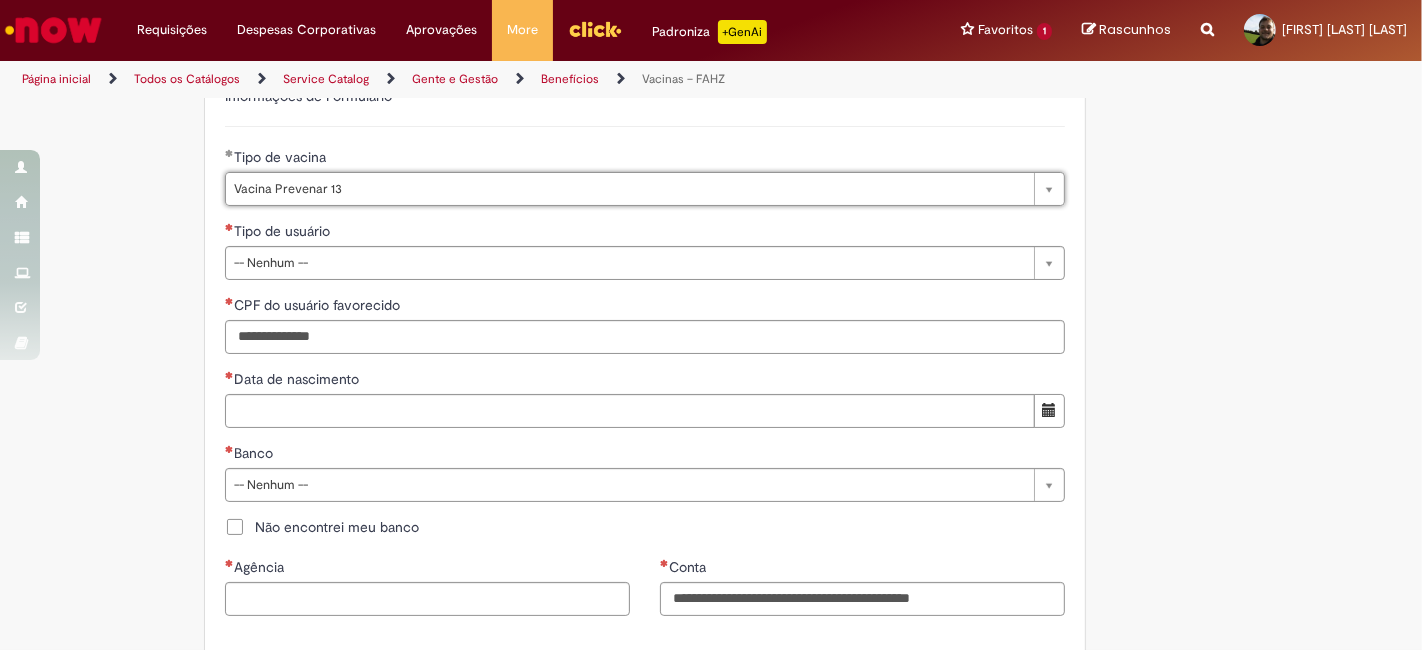 scroll, scrollTop: 777, scrollLeft: 0, axis: vertical 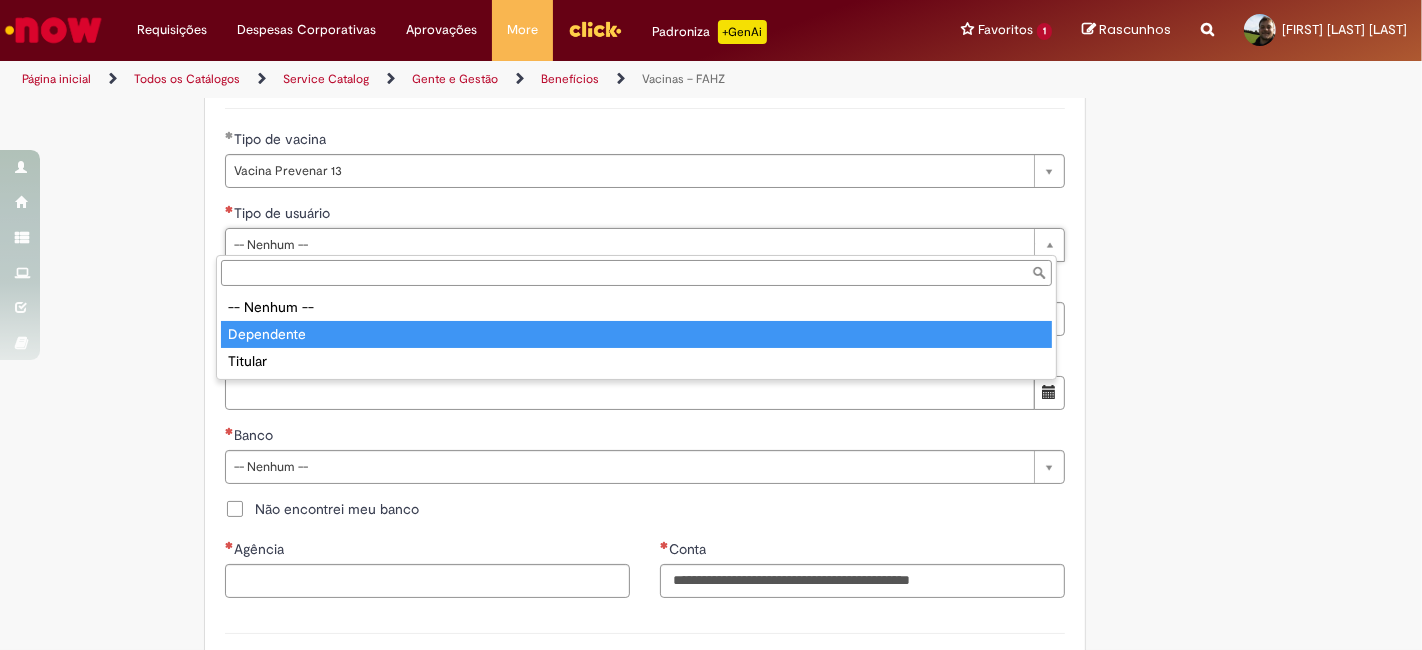 type on "**********" 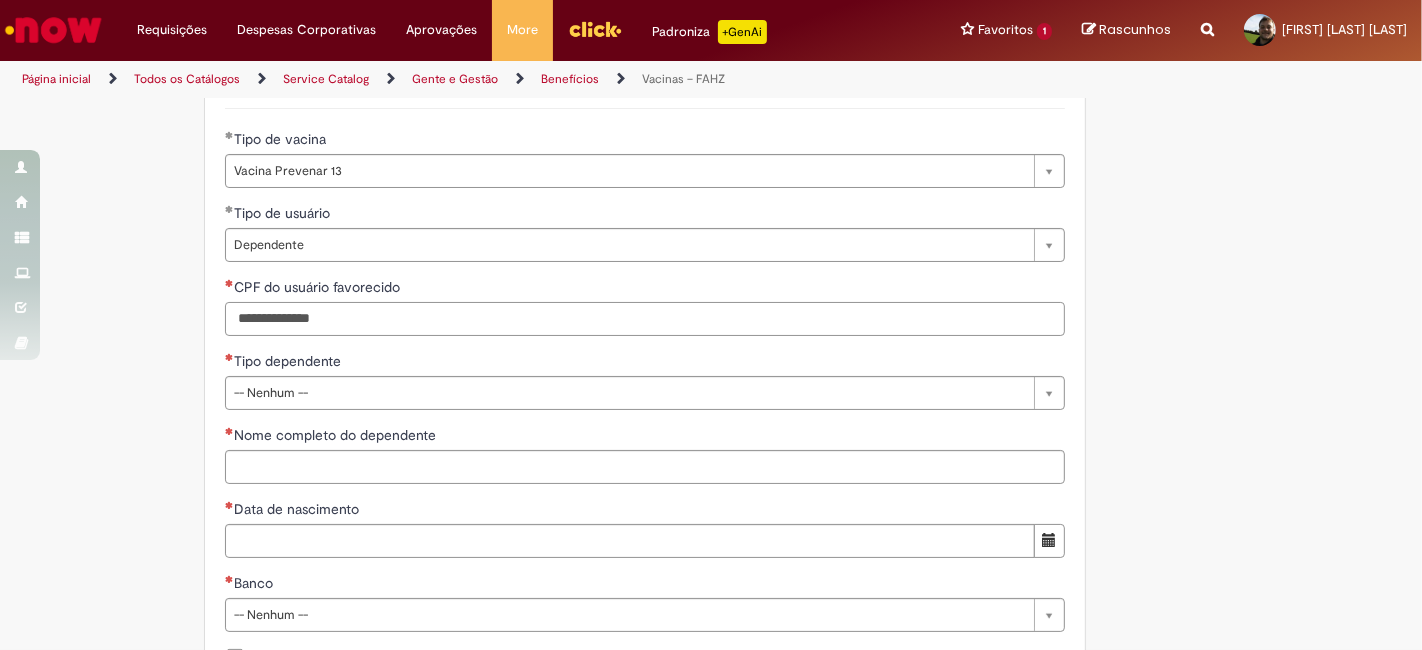 click on "CPF do usuário favorecido" at bounding box center [645, 319] 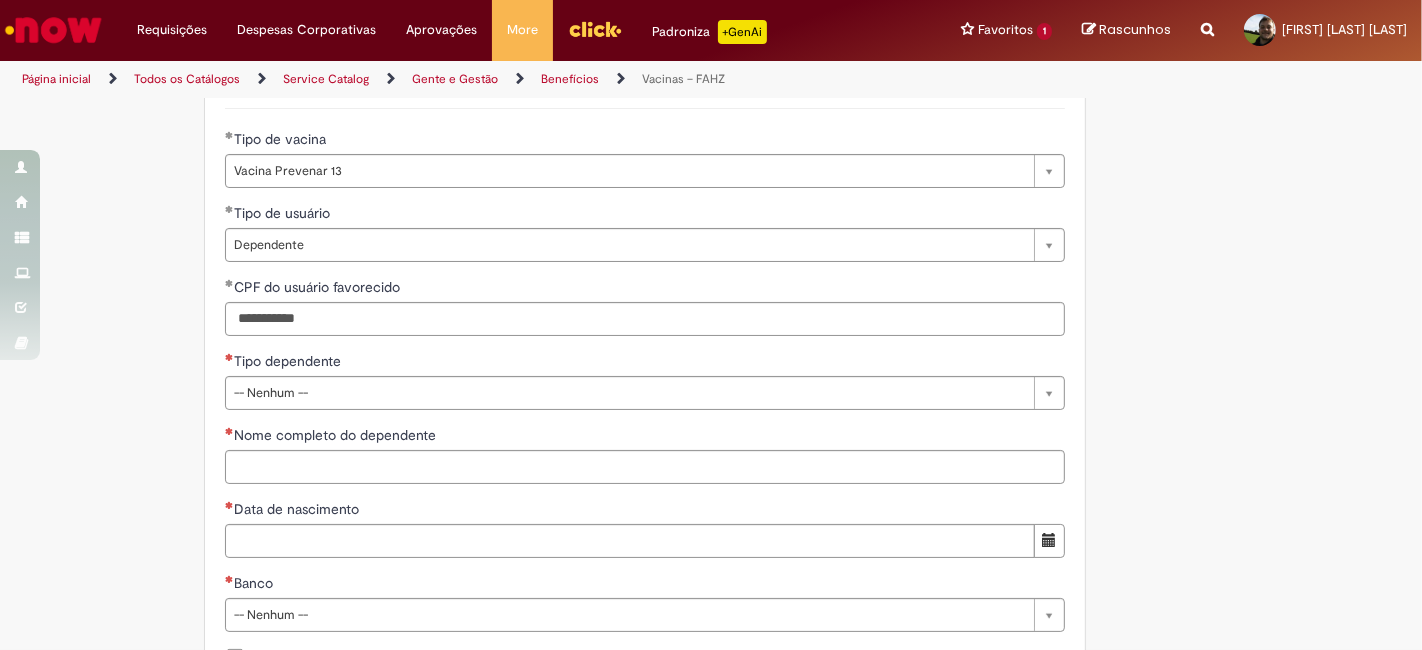 type on "**********" 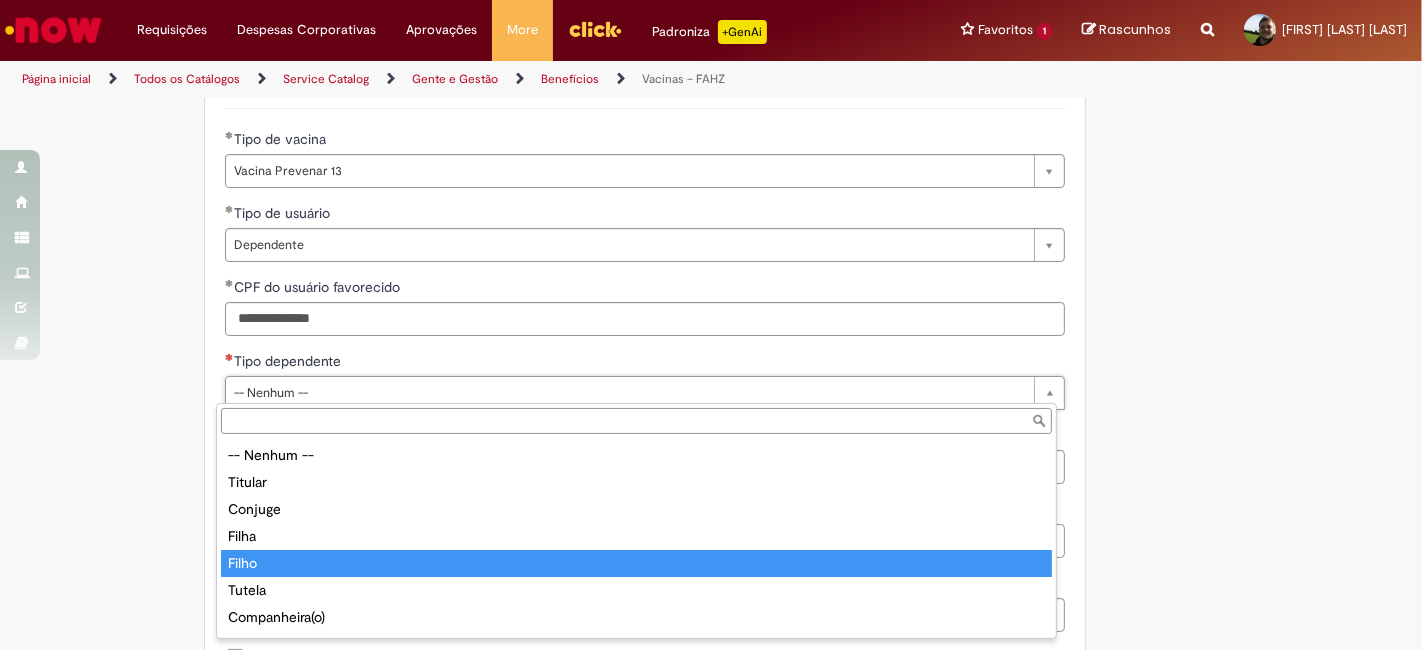 type on "*****" 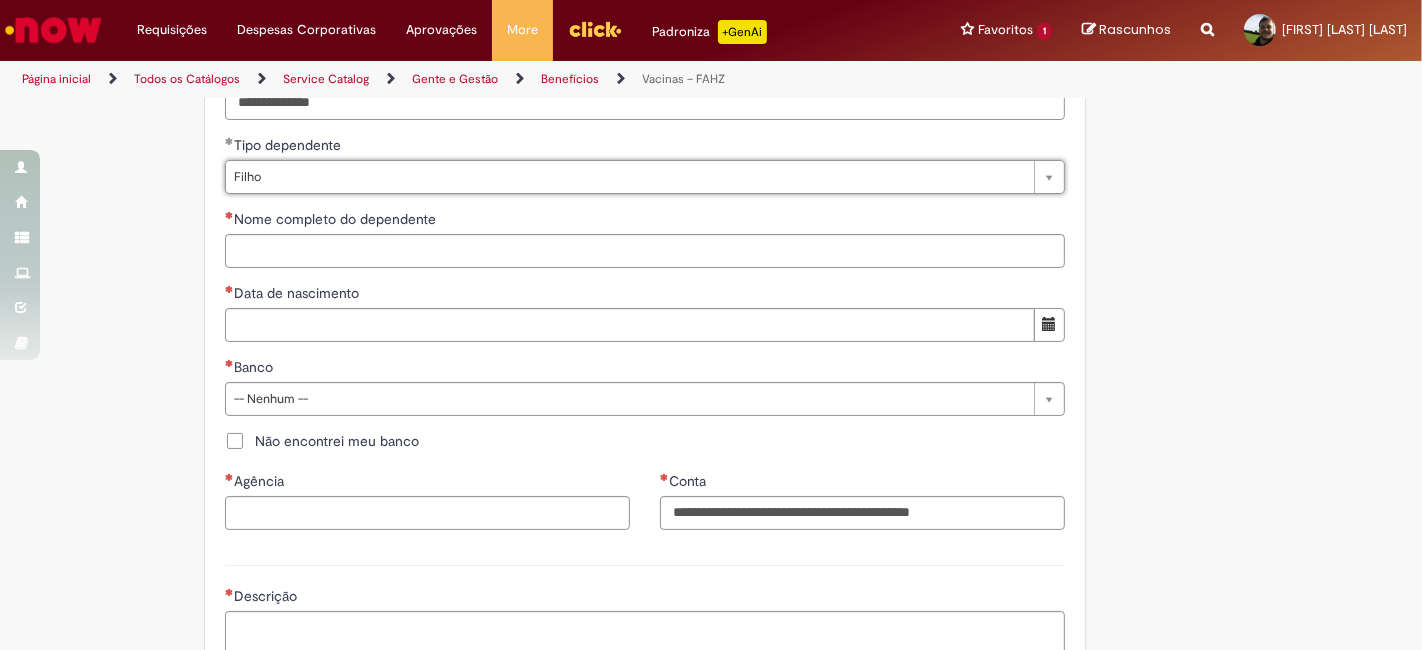 scroll, scrollTop: 1000, scrollLeft: 0, axis: vertical 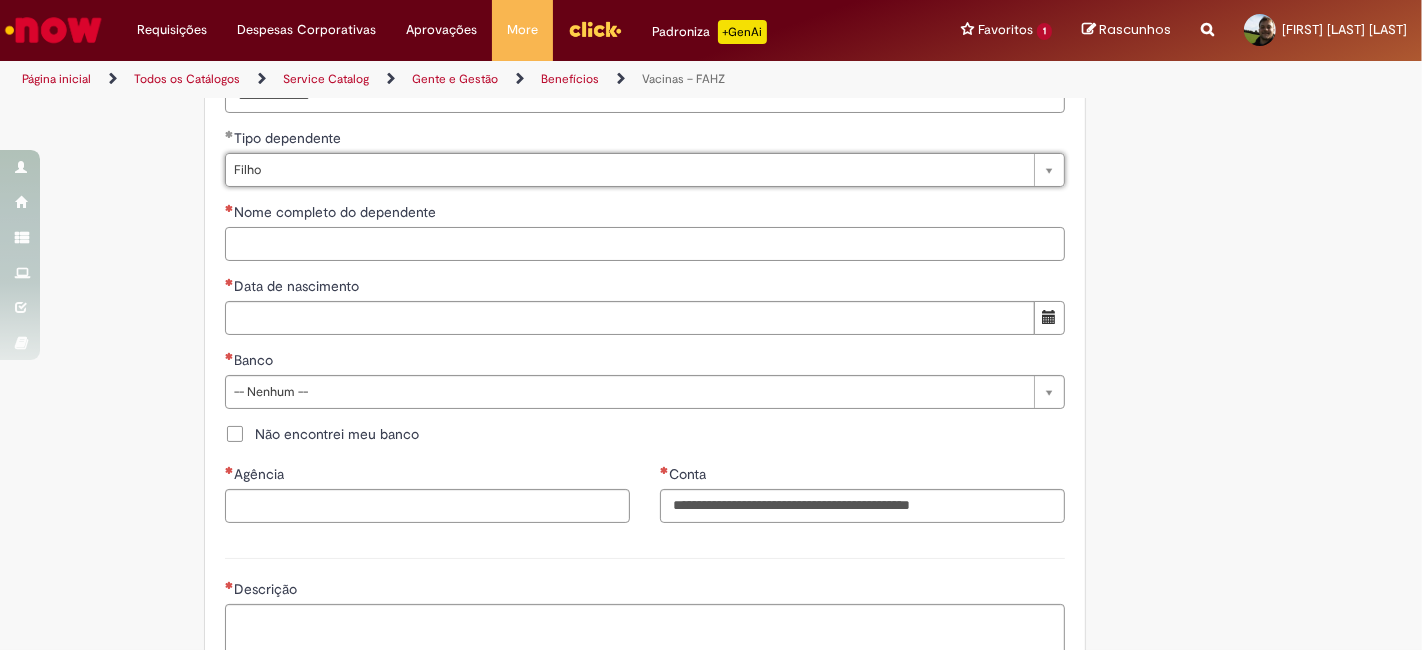 click on "Nome completo do dependente" at bounding box center [645, 244] 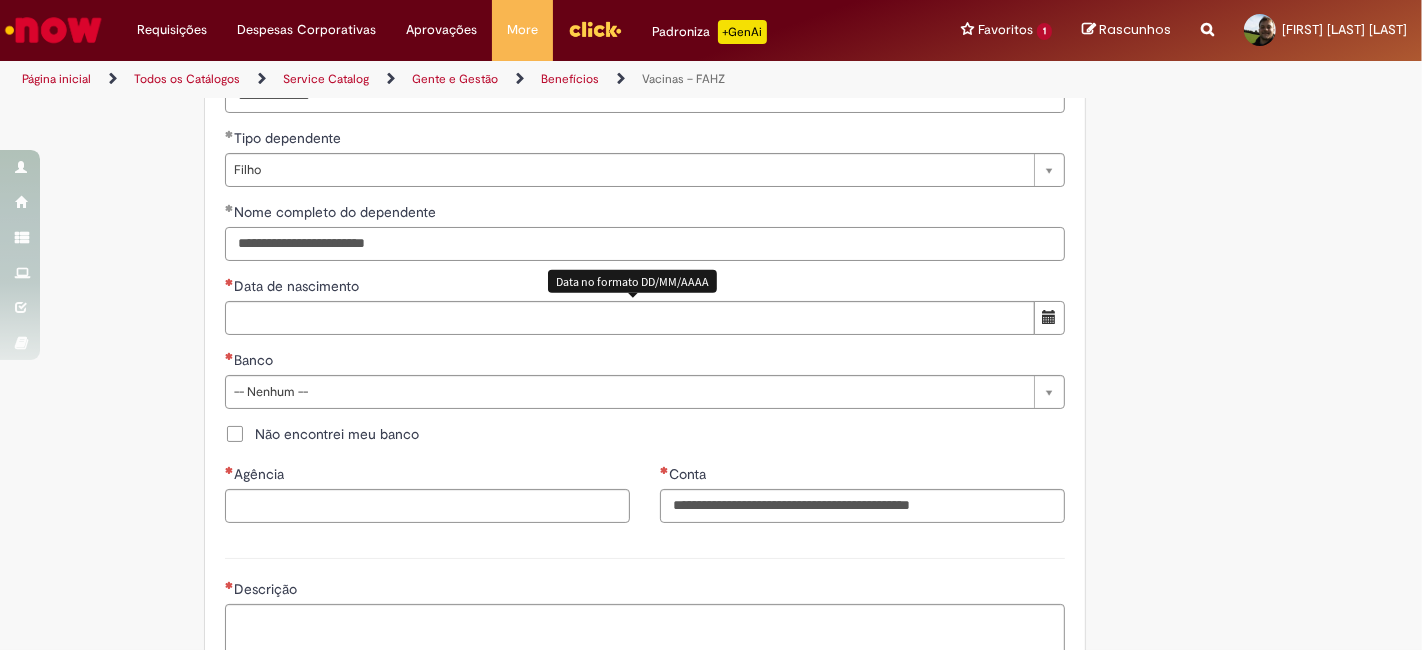 type on "**********" 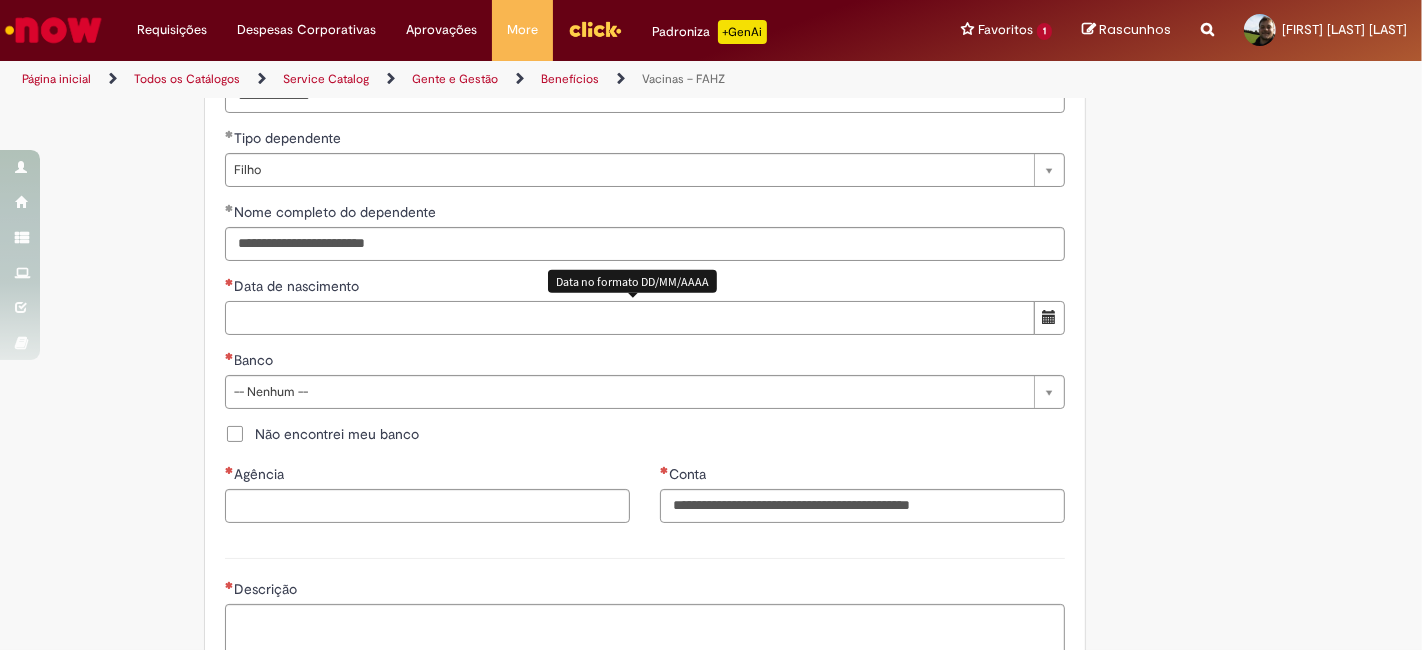 click on "Data de nascimento" at bounding box center [630, 318] 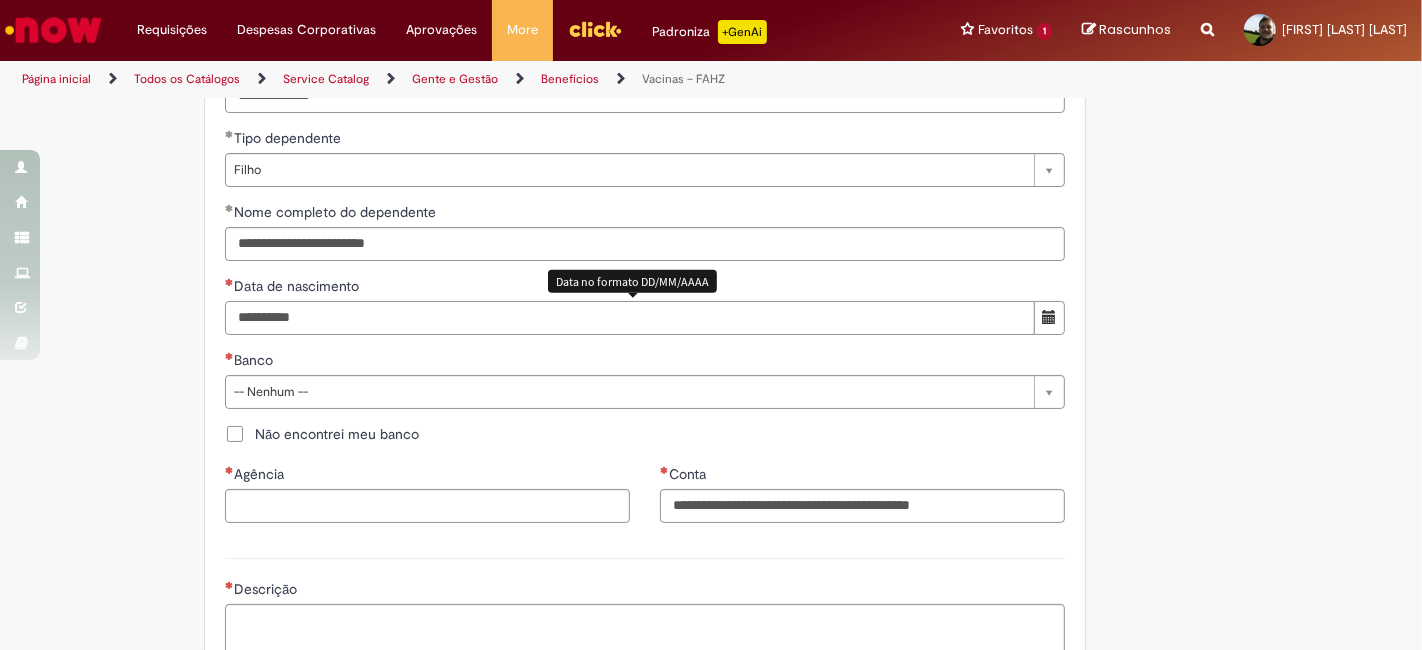 type on "**********" 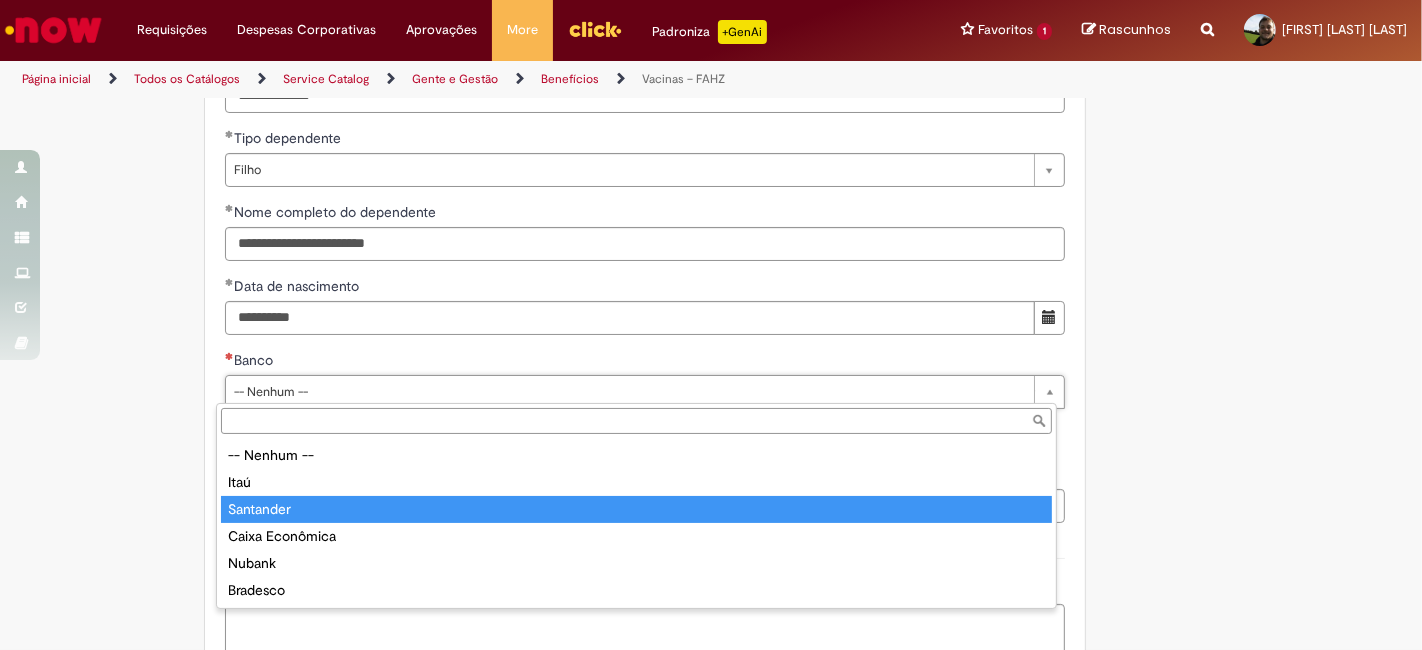 type on "*********" 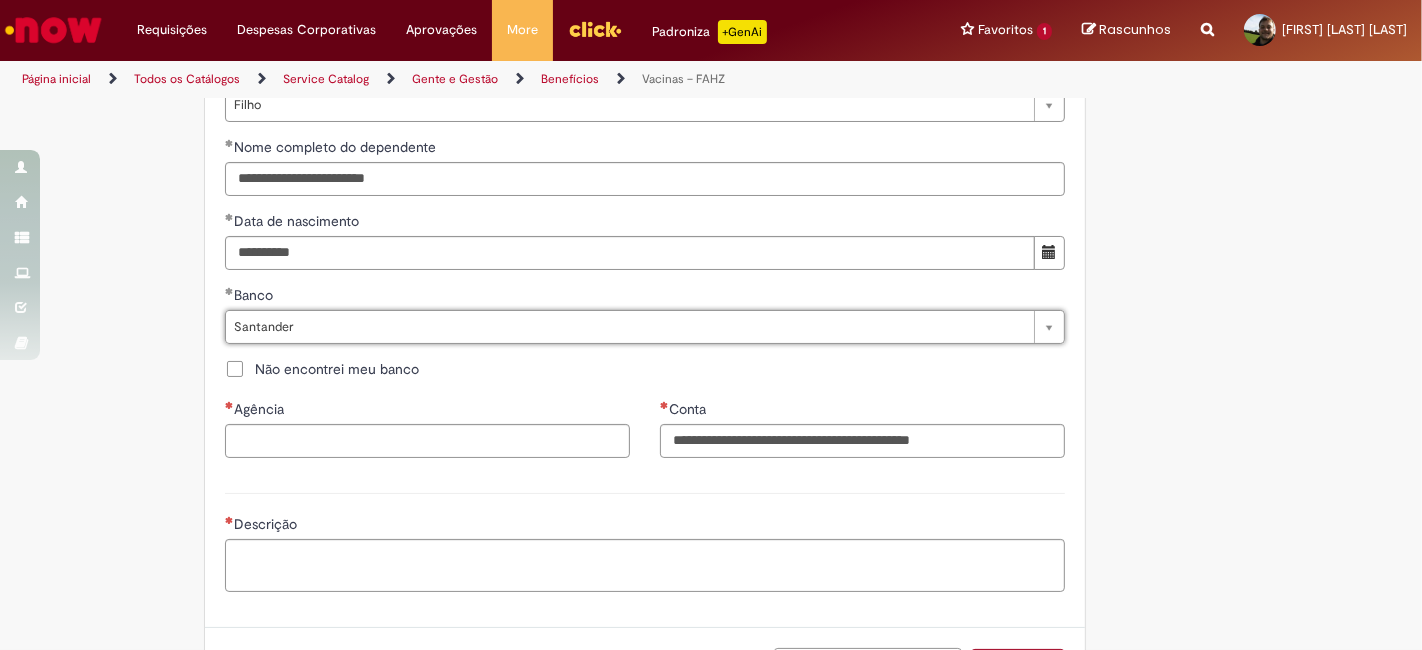 scroll, scrollTop: 1111, scrollLeft: 0, axis: vertical 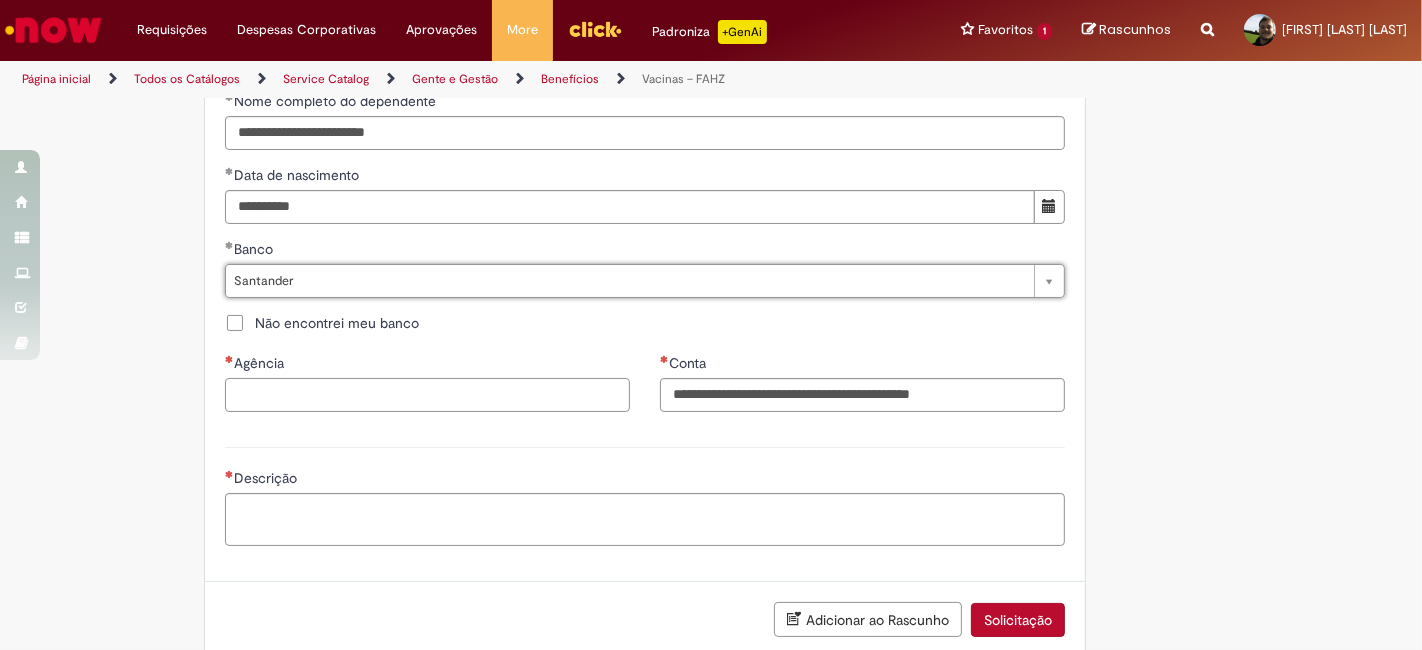 click on "Agência" at bounding box center [427, 395] 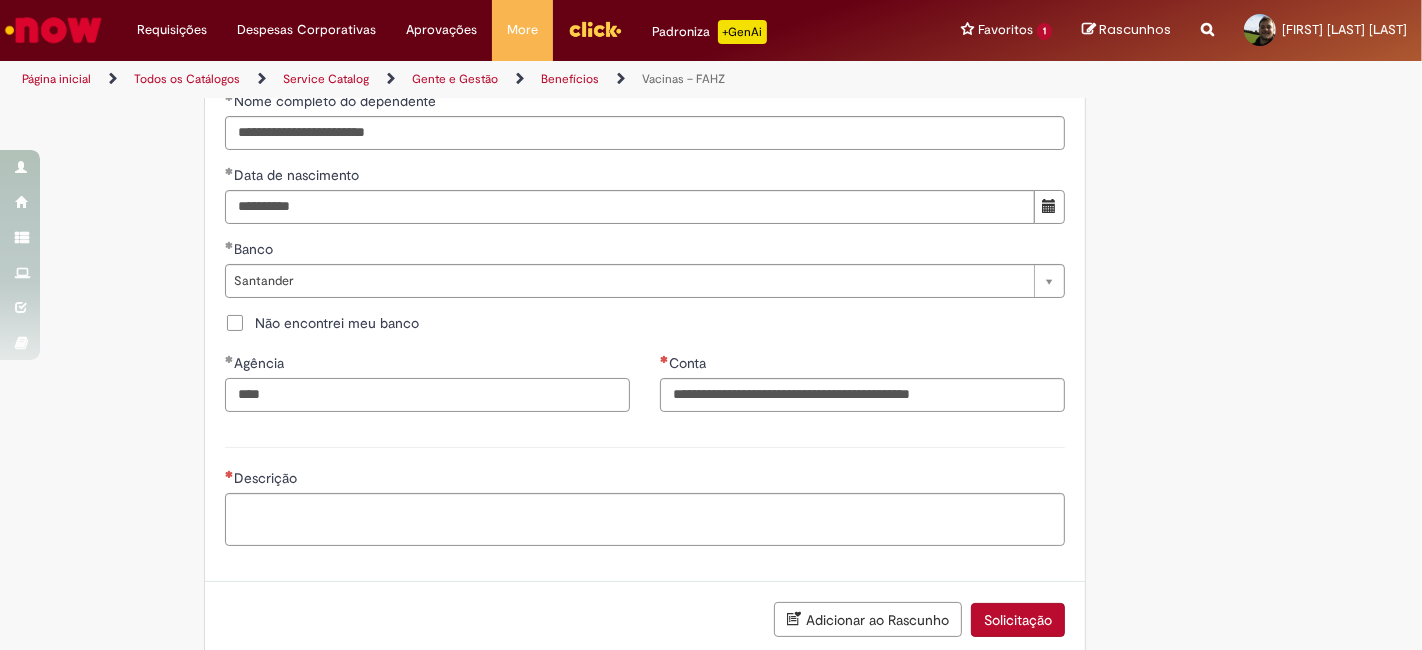 type on "****" 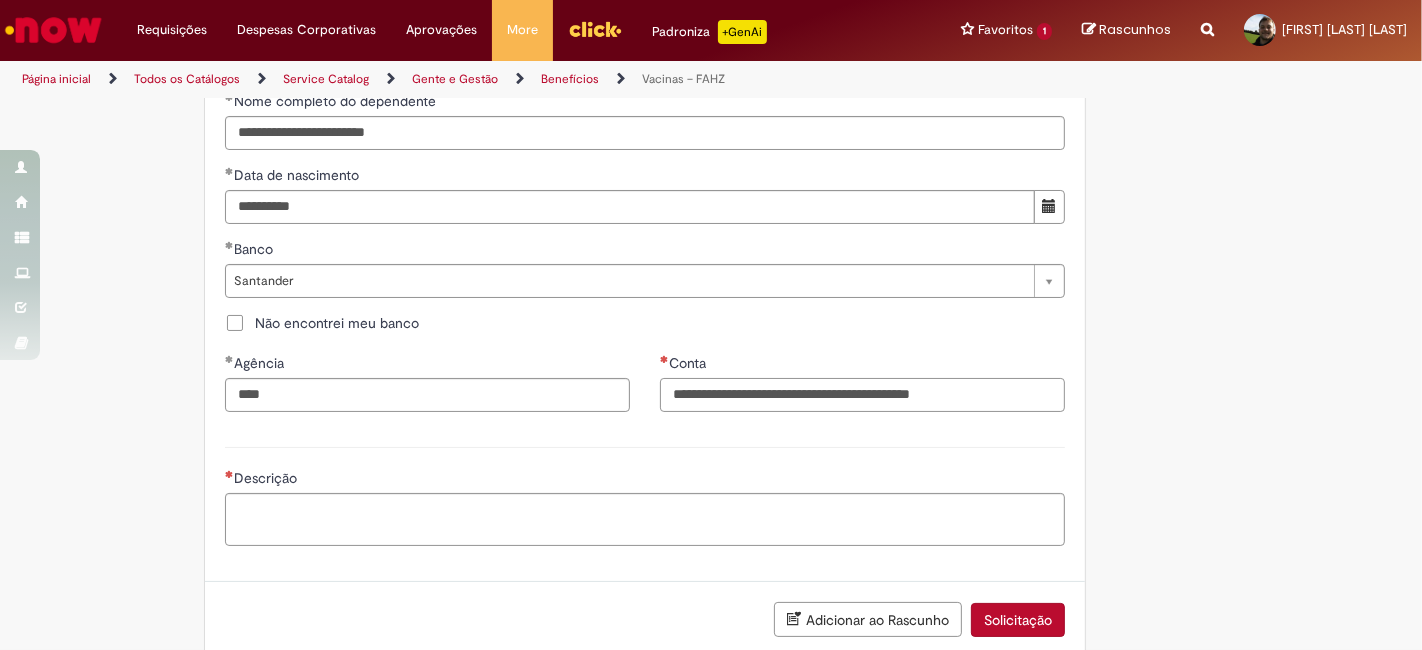 click on "Conta" at bounding box center [862, 395] 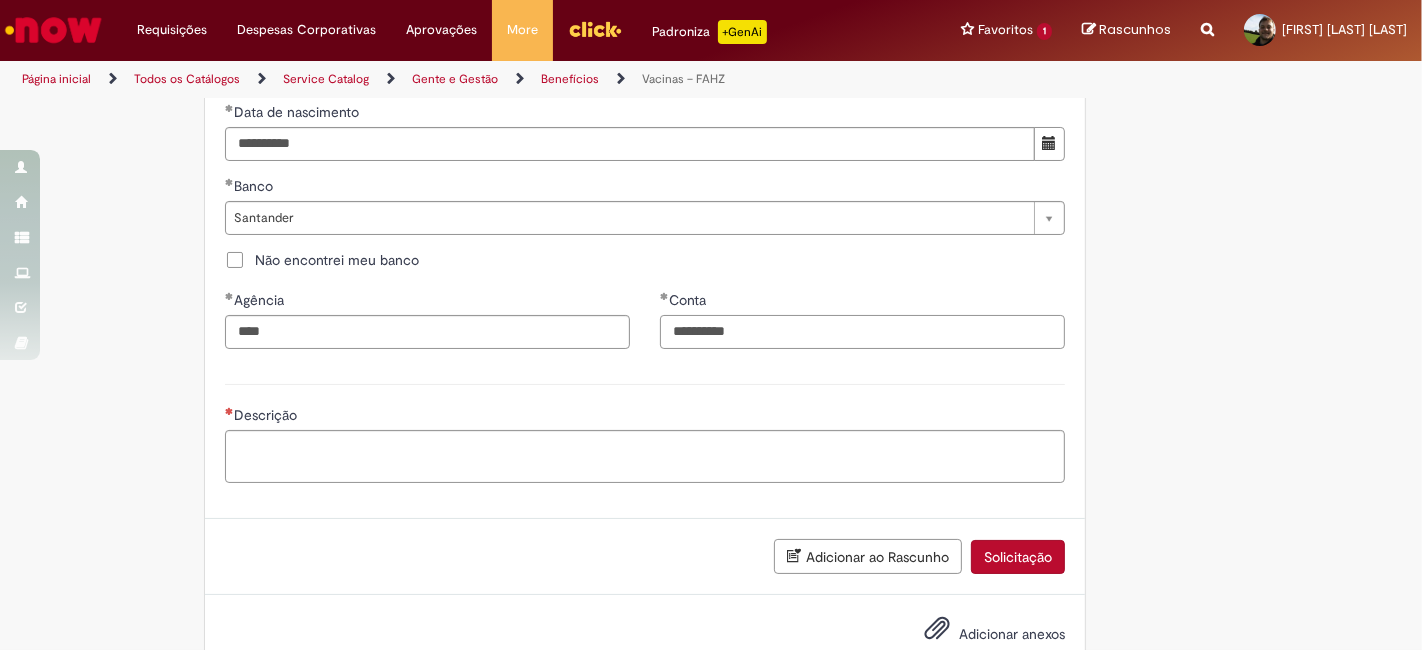 scroll, scrollTop: 1224, scrollLeft: 0, axis: vertical 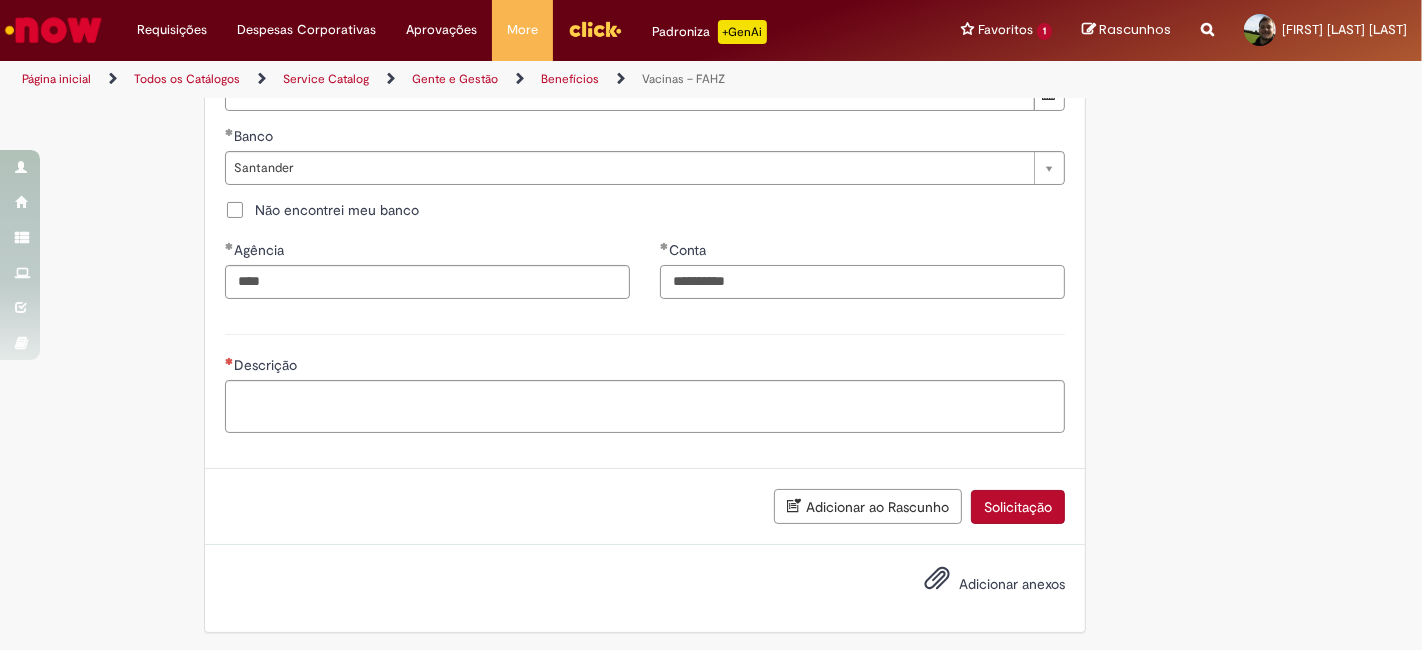 type on "**********" 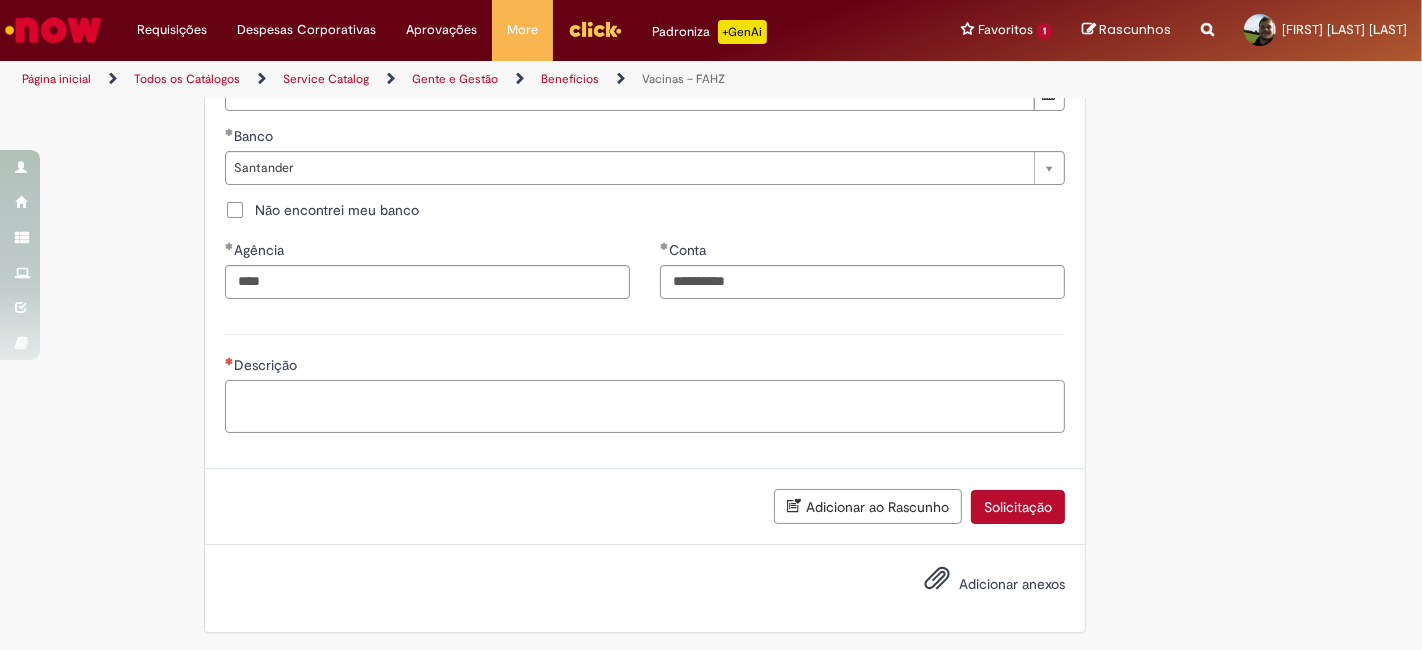 click on "Descrição" at bounding box center [645, 406] 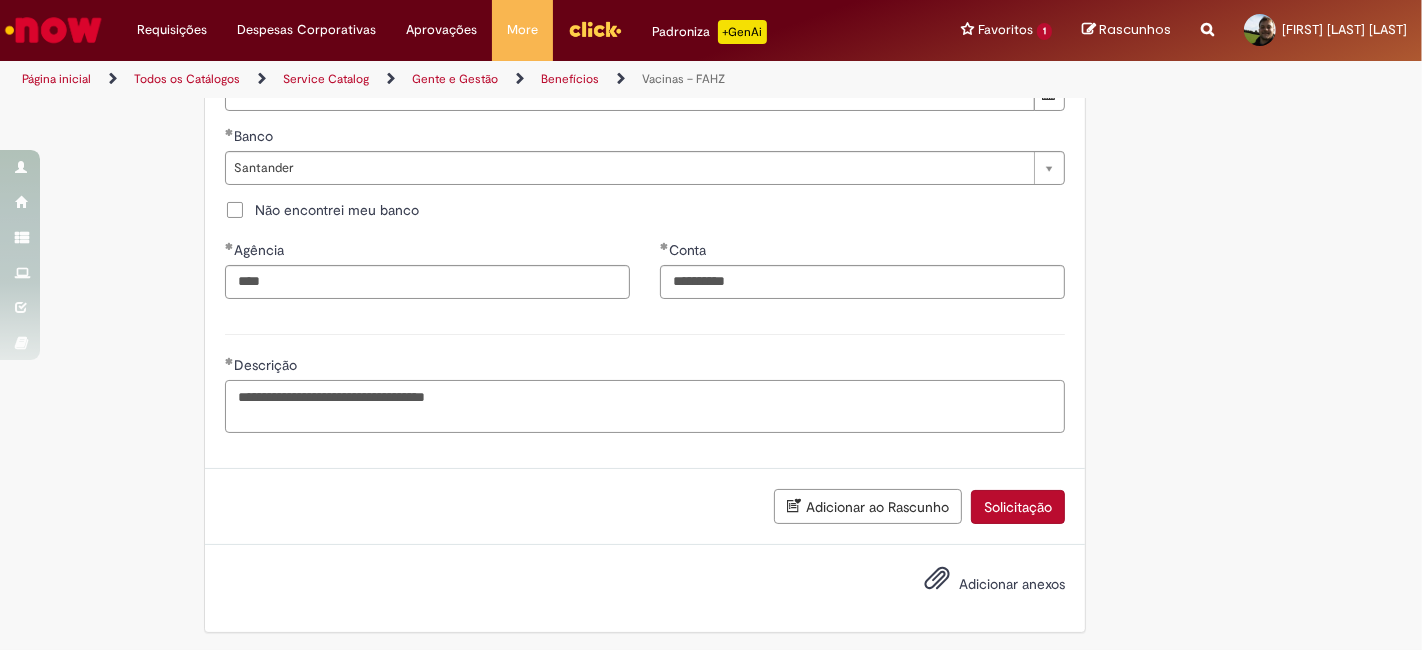 type on "**********" 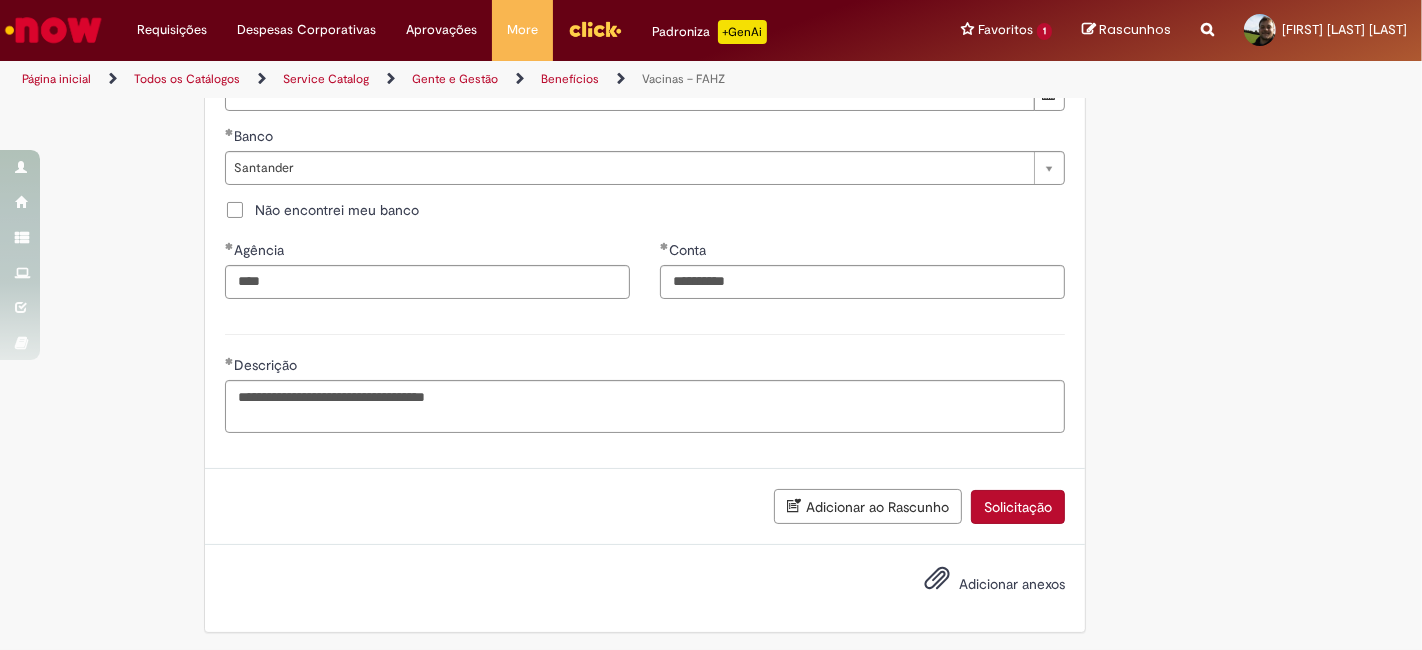 click on "Adicionar anexos" at bounding box center [1012, 585] 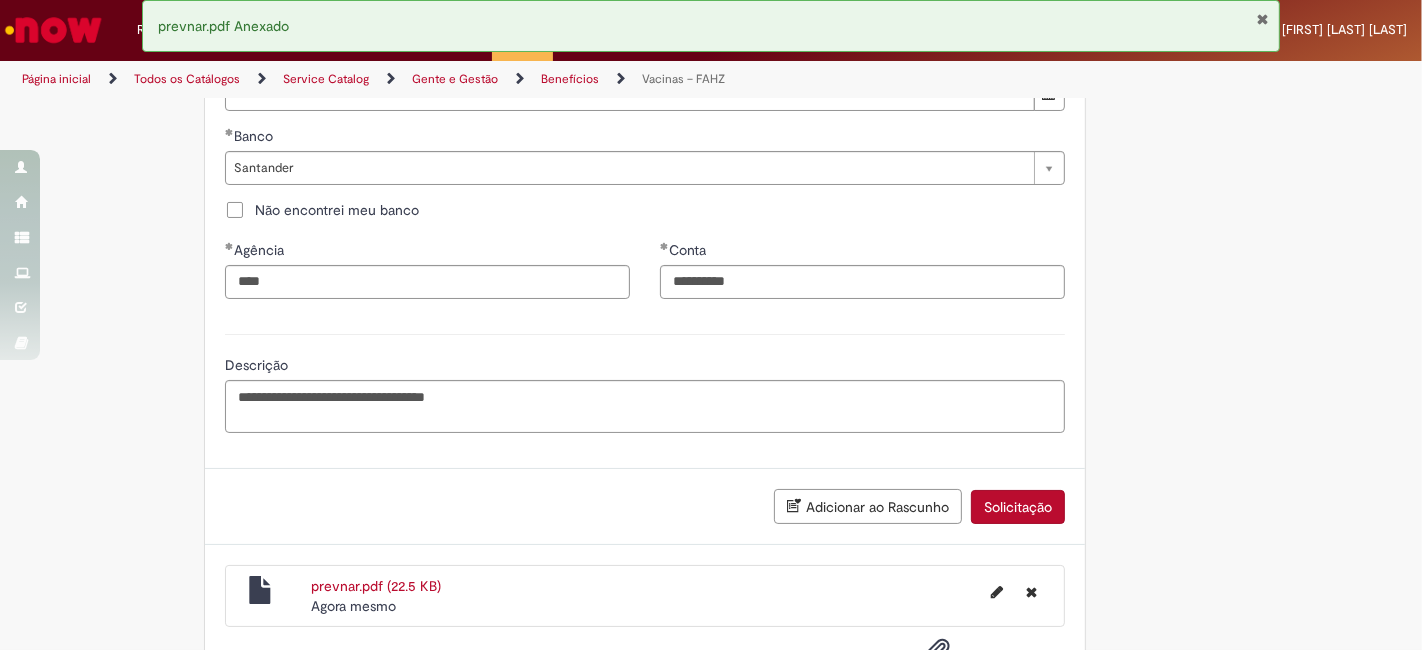 scroll, scrollTop: 1295, scrollLeft: 0, axis: vertical 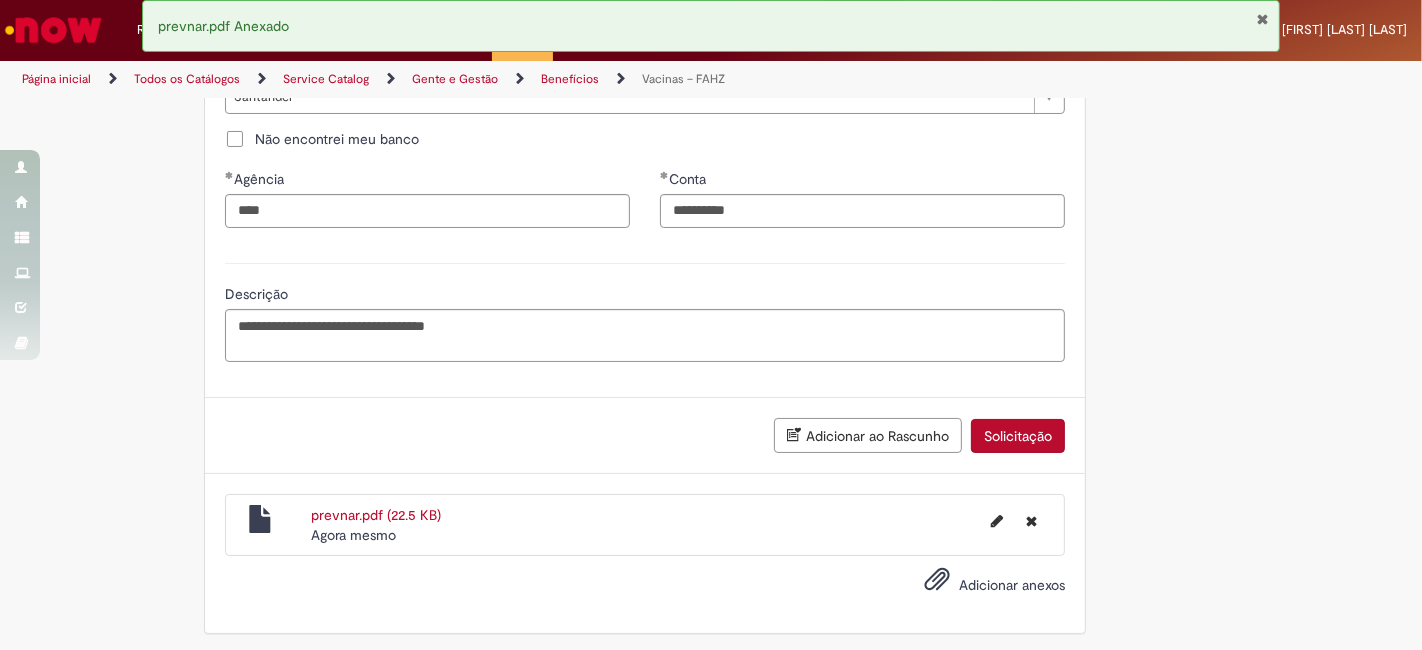 click on "prevnar.pdf (22.5 KB)" at bounding box center [376, 515] 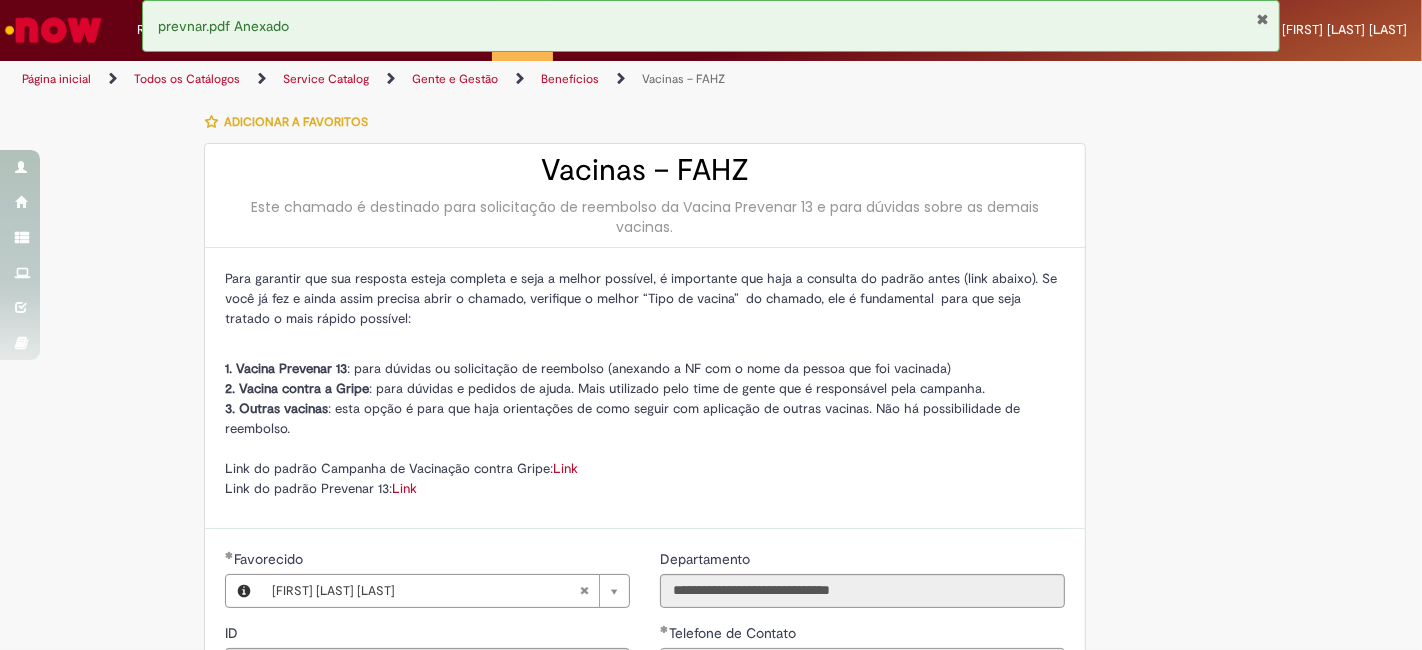 scroll, scrollTop: 111, scrollLeft: 0, axis: vertical 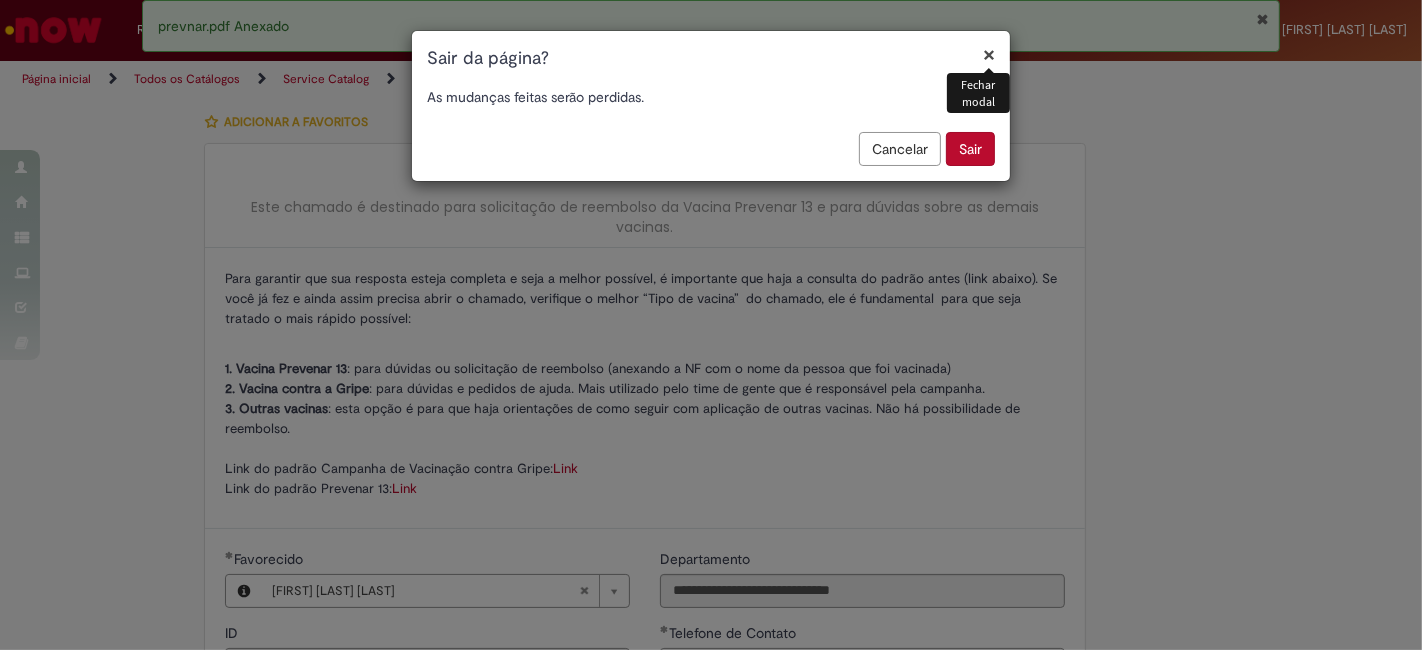click on "Cancelar" at bounding box center [900, 149] 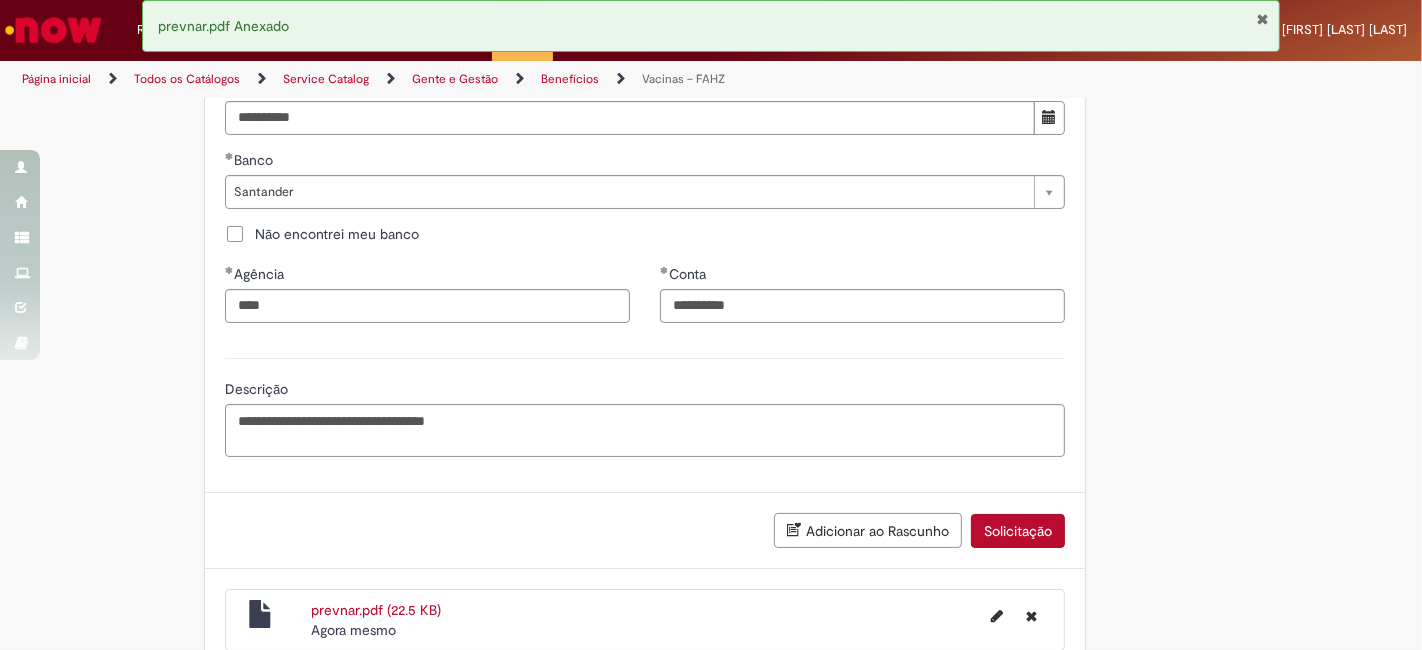 scroll, scrollTop: 1295, scrollLeft: 0, axis: vertical 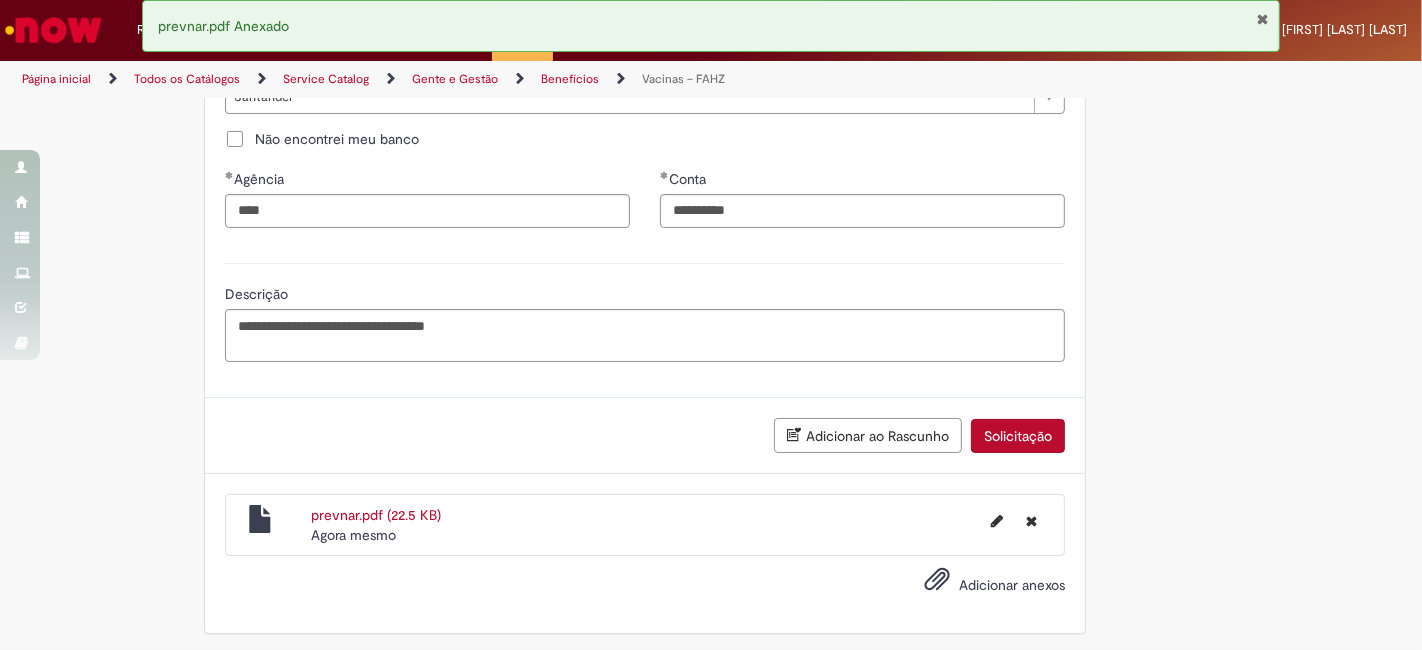 click on "Solicitação" at bounding box center [1018, 436] 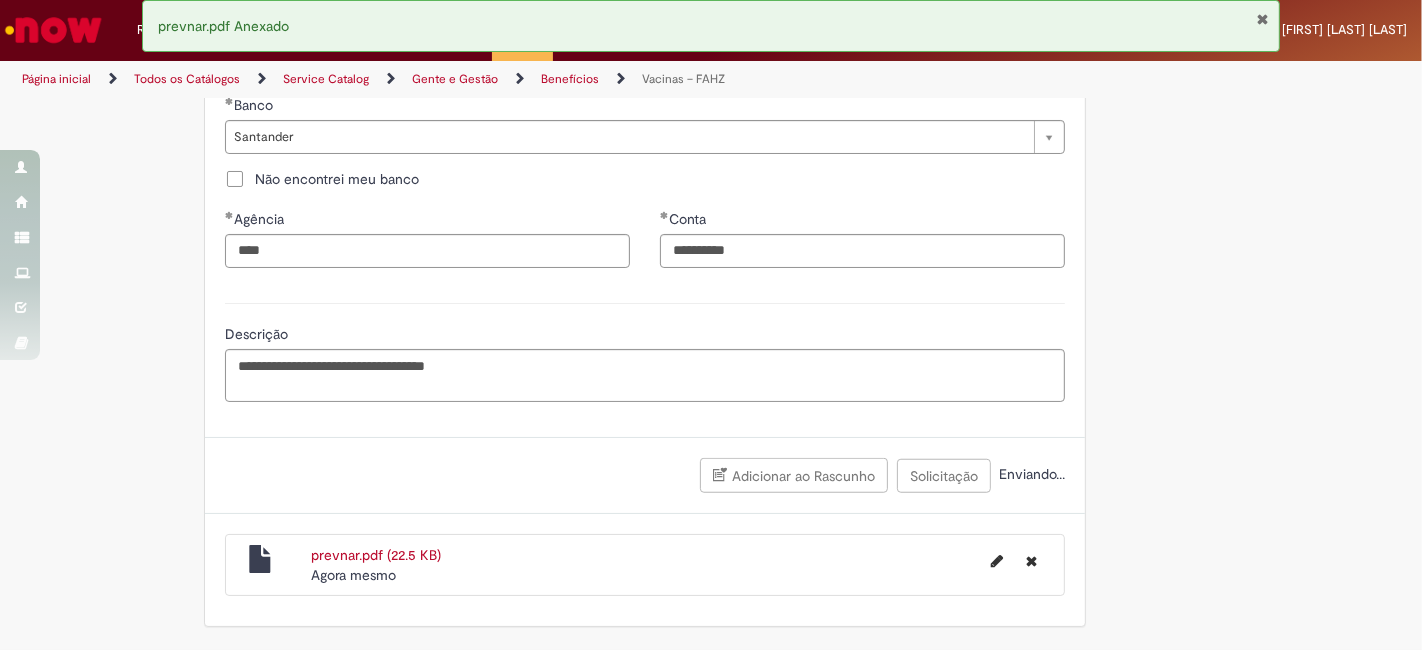 scroll, scrollTop: 1250, scrollLeft: 0, axis: vertical 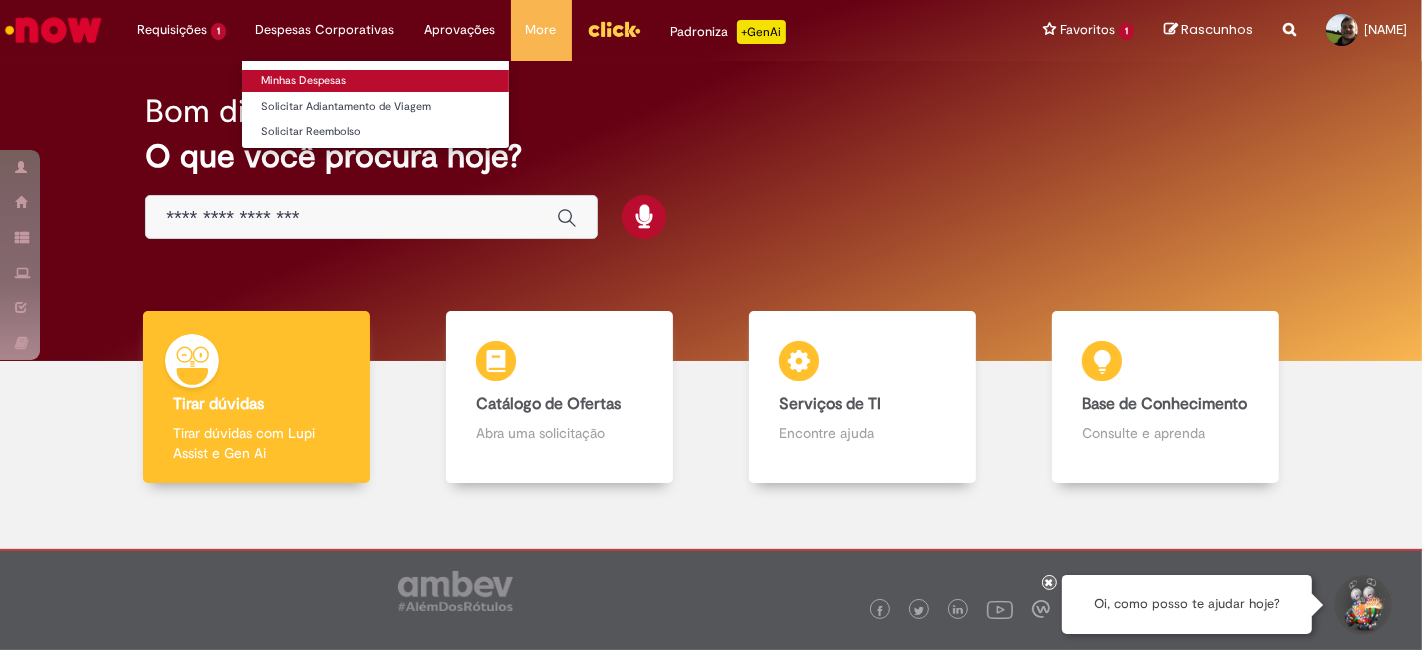 click on "Minhas Despesas" at bounding box center [375, 81] 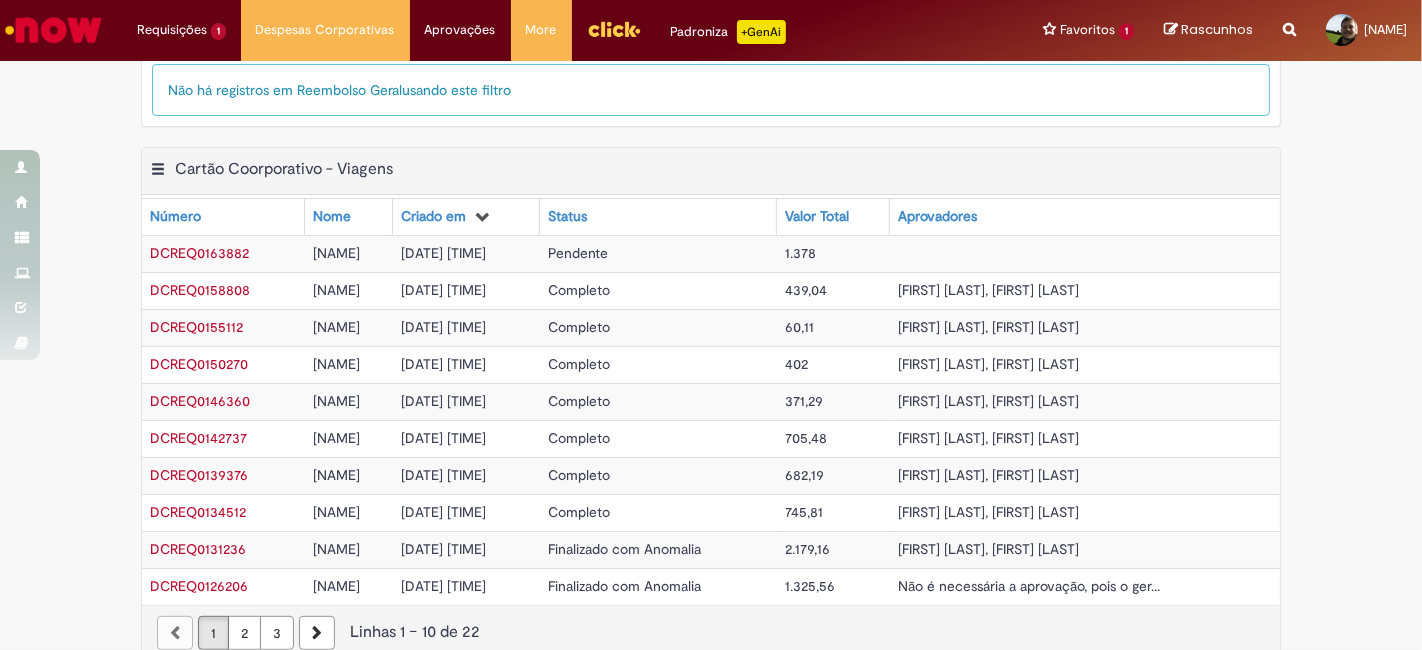 scroll, scrollTop: 760, scrollLeft: 0, axis: vertical 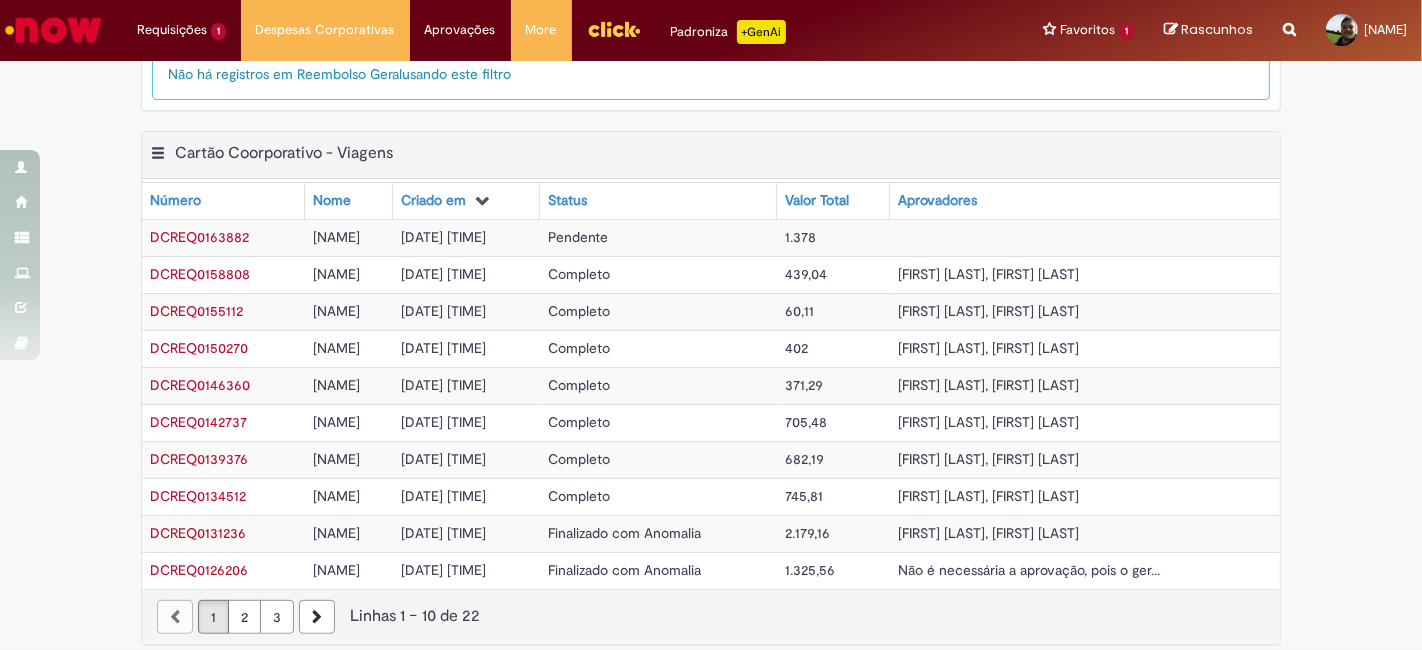 click on "DCREQ0163882" at bounding box center [199, 237] 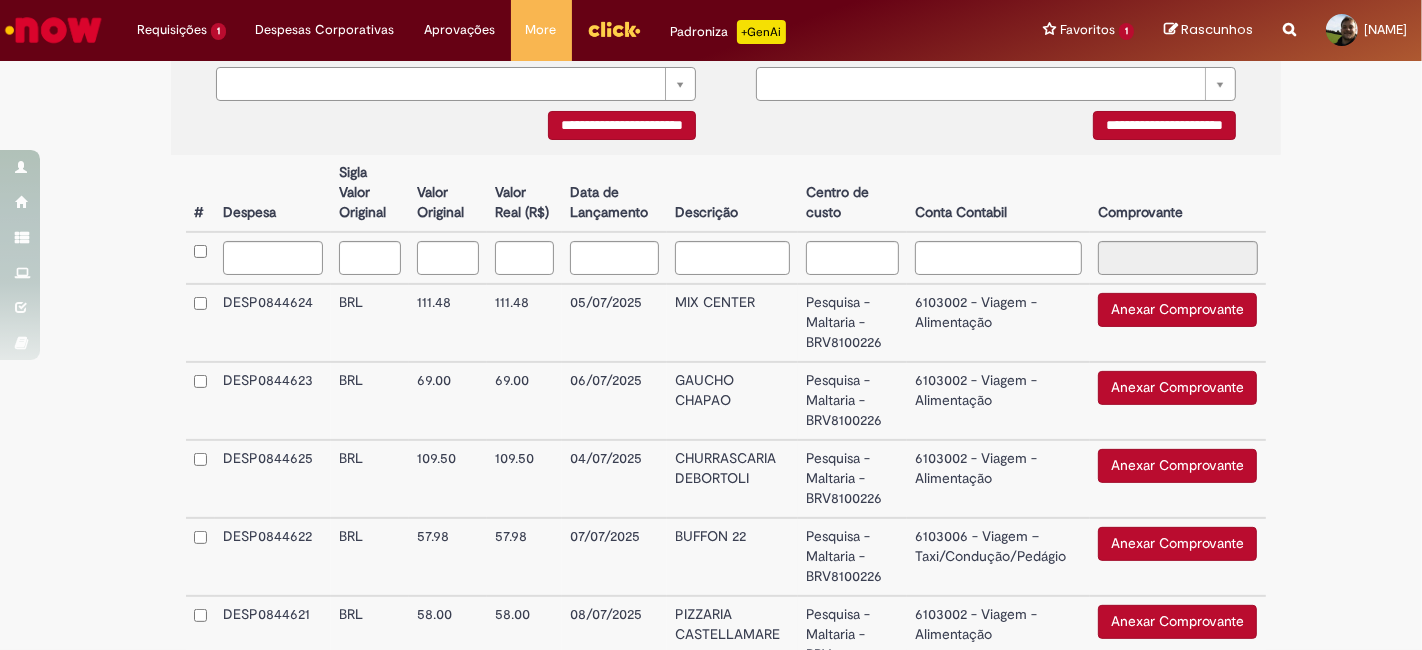 scroll, scrollTop: 555, scrollLeft: 0, axis: vertical 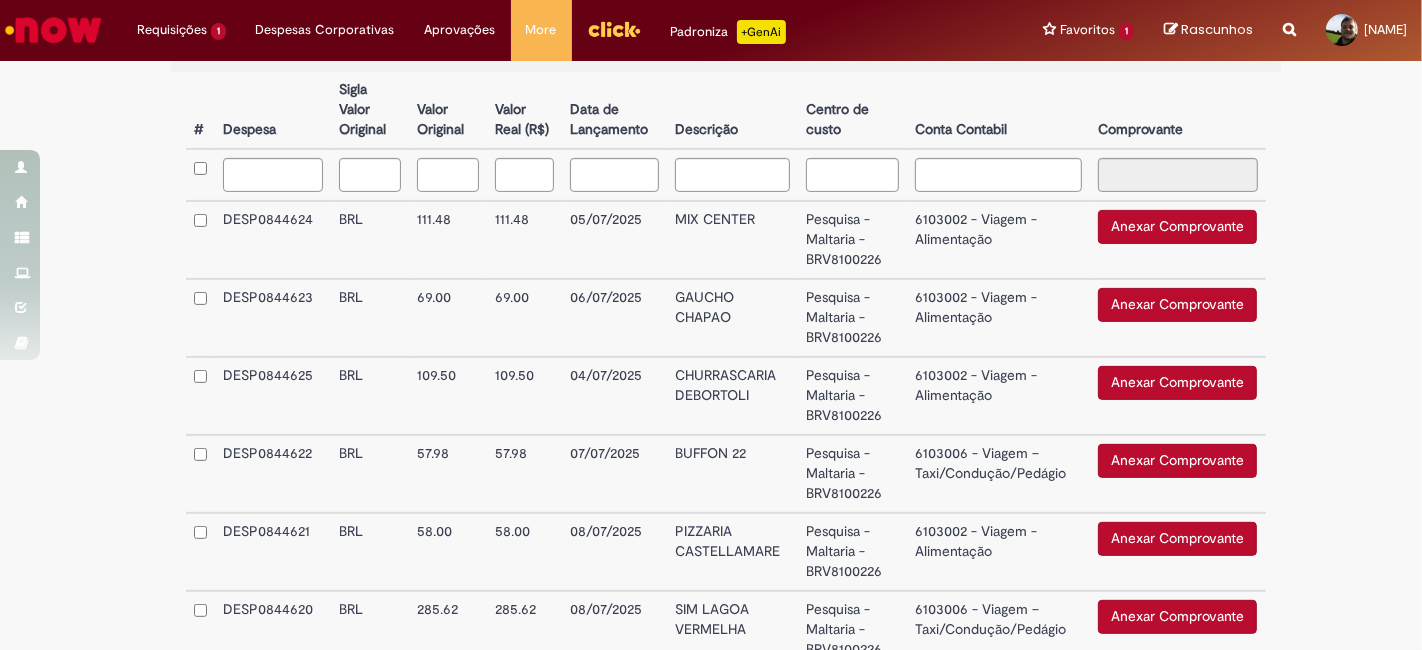 drag, startPoint x: 1342, startPoint y: 307, endPoint x: 1227, endPoint y: 555, distance: 273.36606 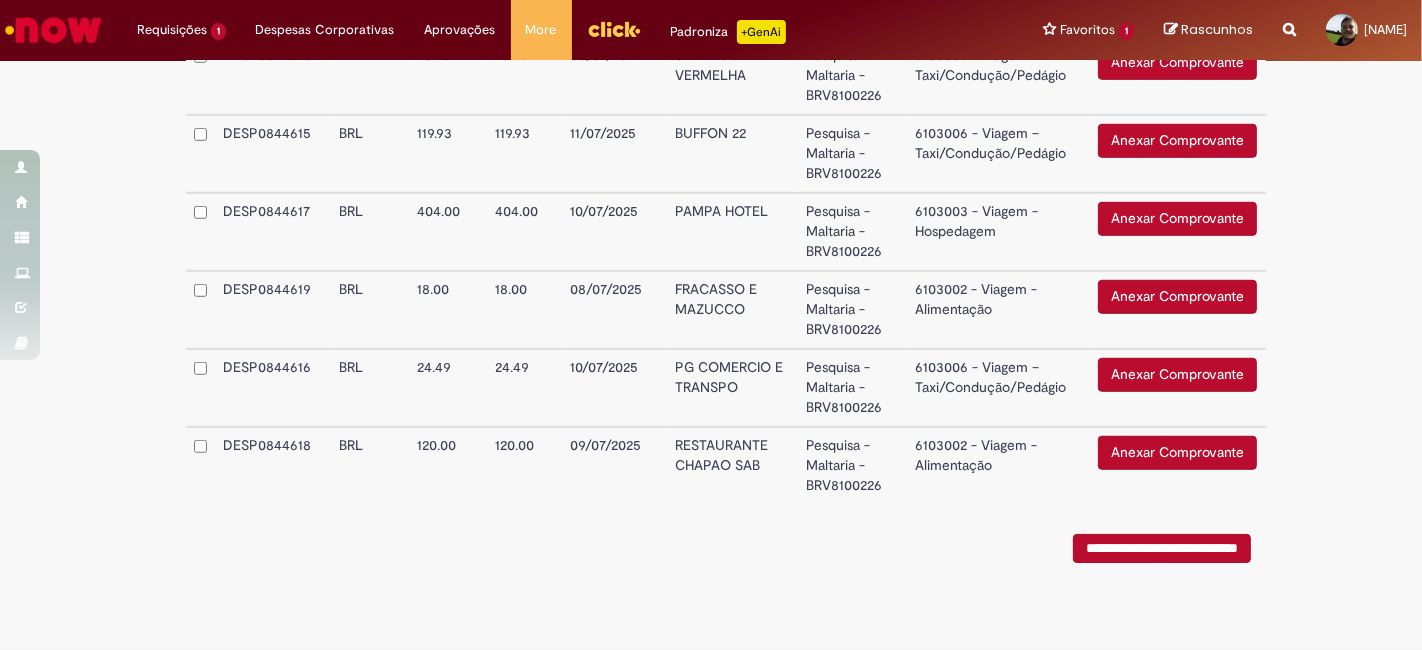 scroll, scrollTop: 1110, scrollLeft: 0, axis: vertical 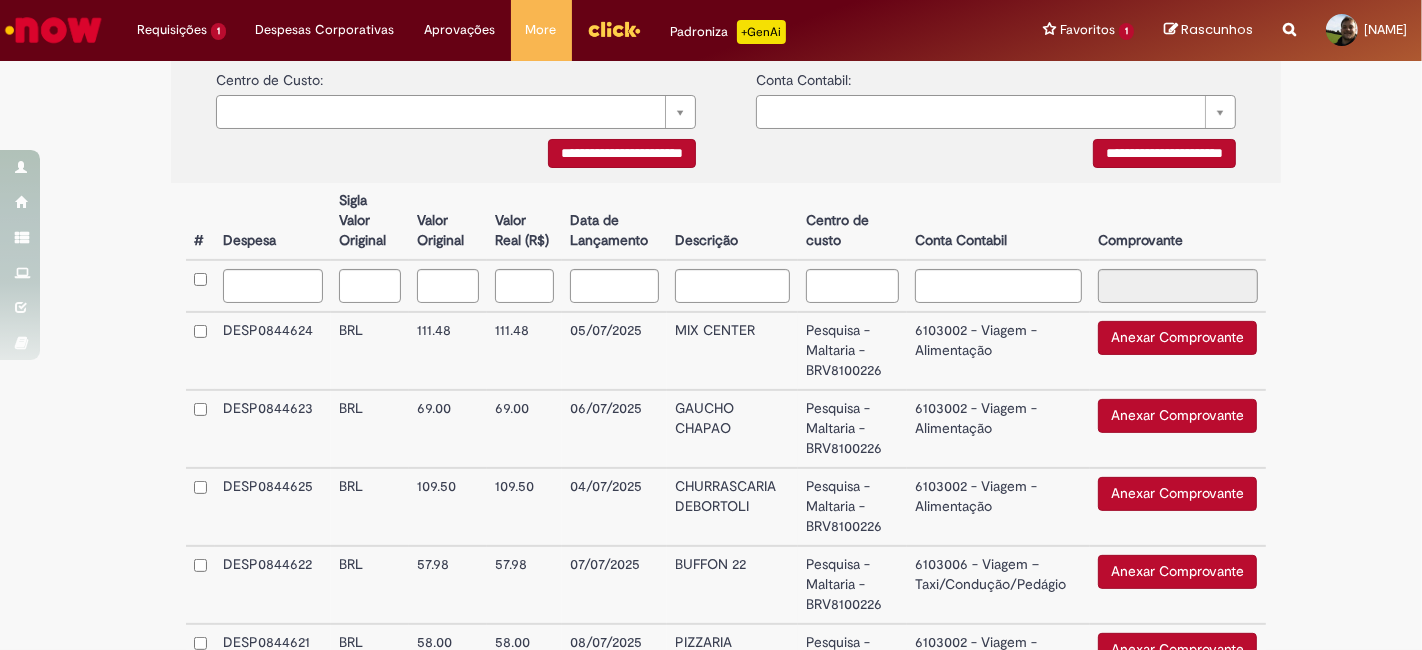 click on "6103002 - Viagem - Alimentação" at bounding box center (998, 351) 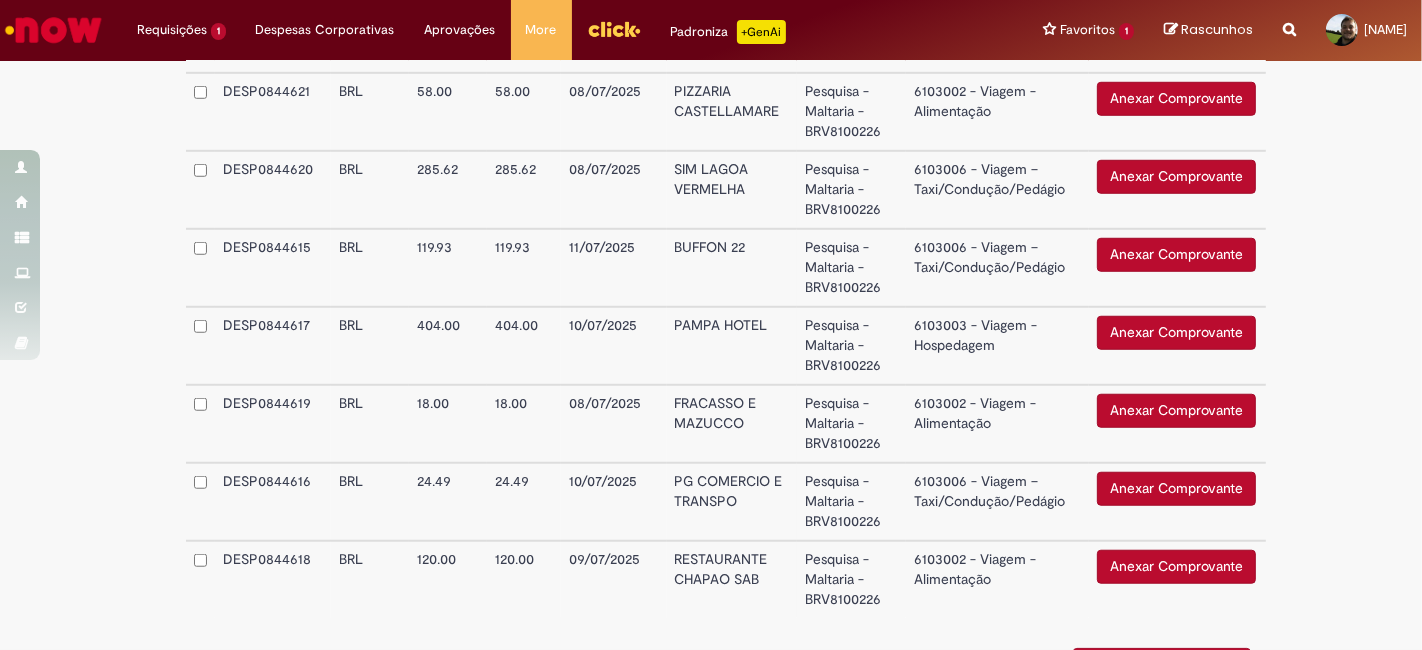 scroll, scrollTop: 1333, scrollLeft: 0, axis: vertical 